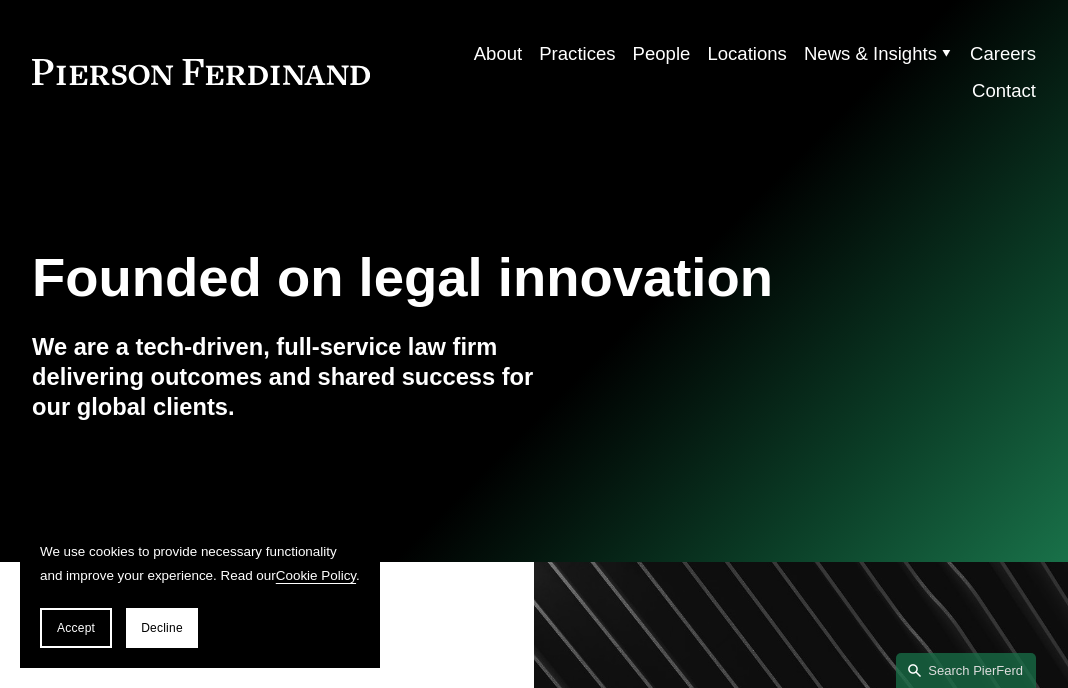 scroll, scrollTop: 100, scrollLeft: 0, axis: vertical 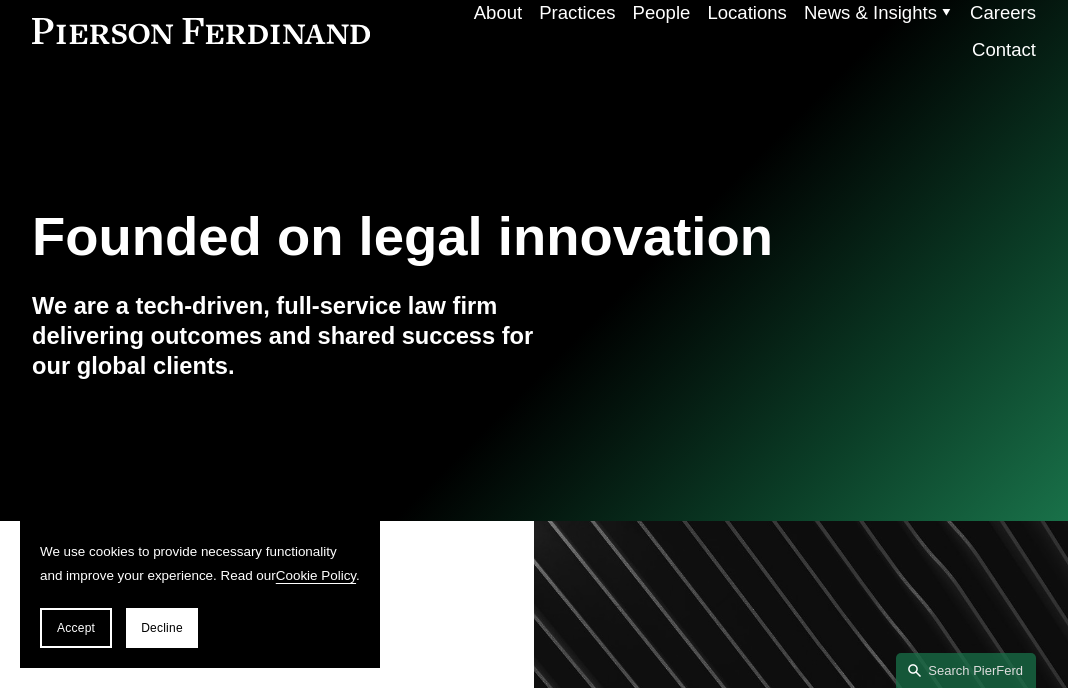 click on "Careers" at bounding box center [1003, 12] 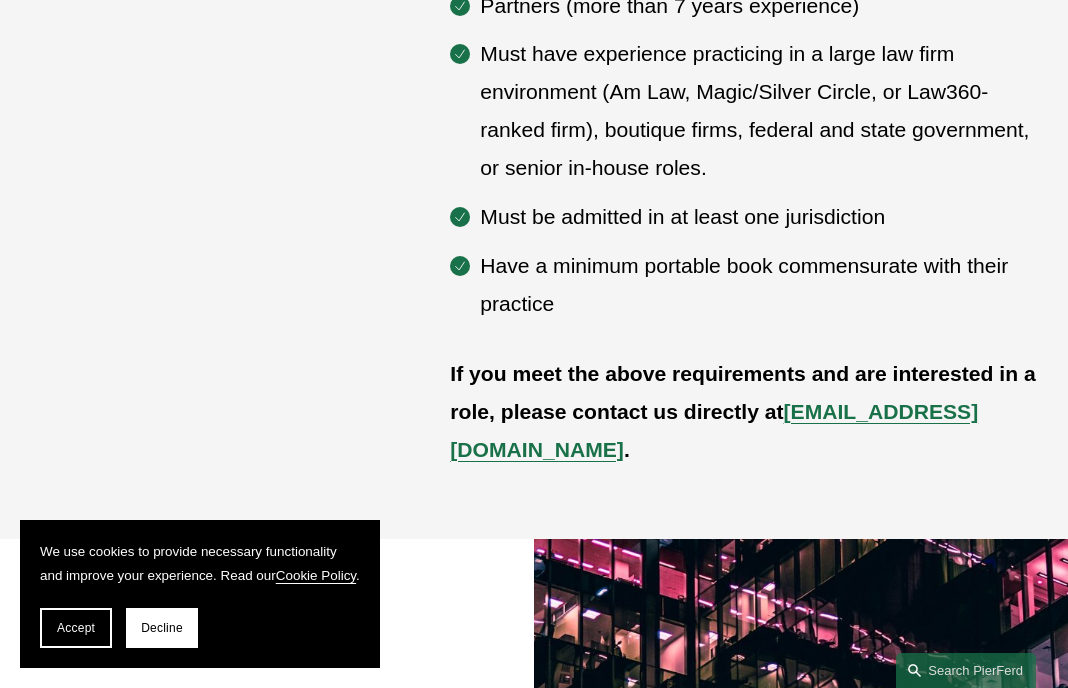 scroll, scrollTop: 800, scrollLeft: 0, axis: vertical 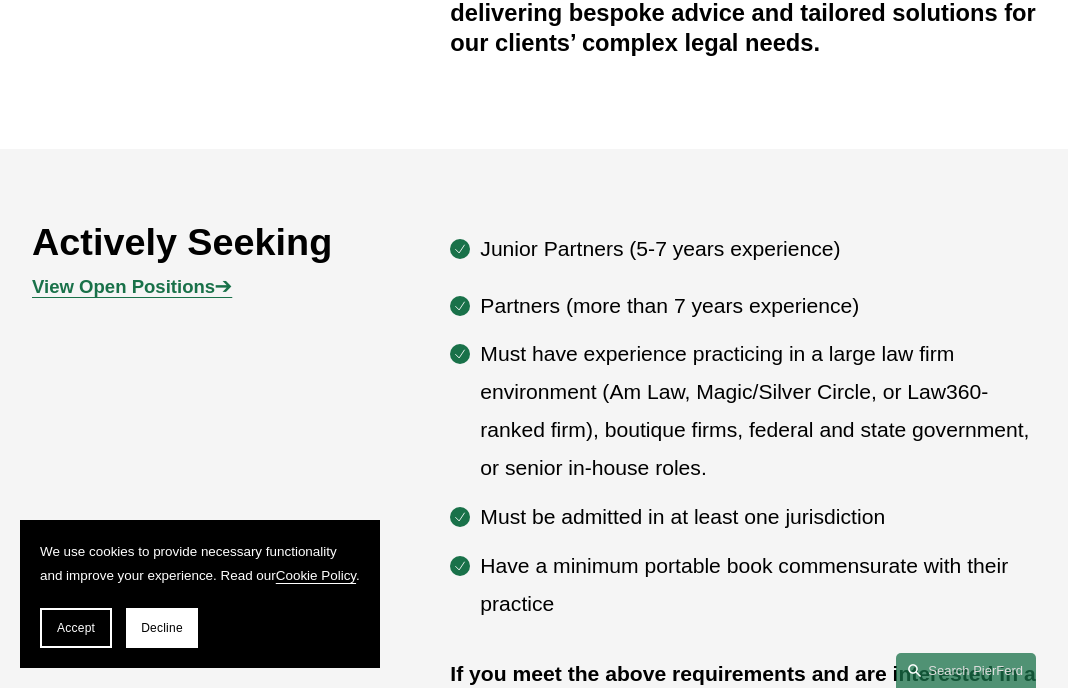 click on "View Open Positions" at bounding box center (123, 286) 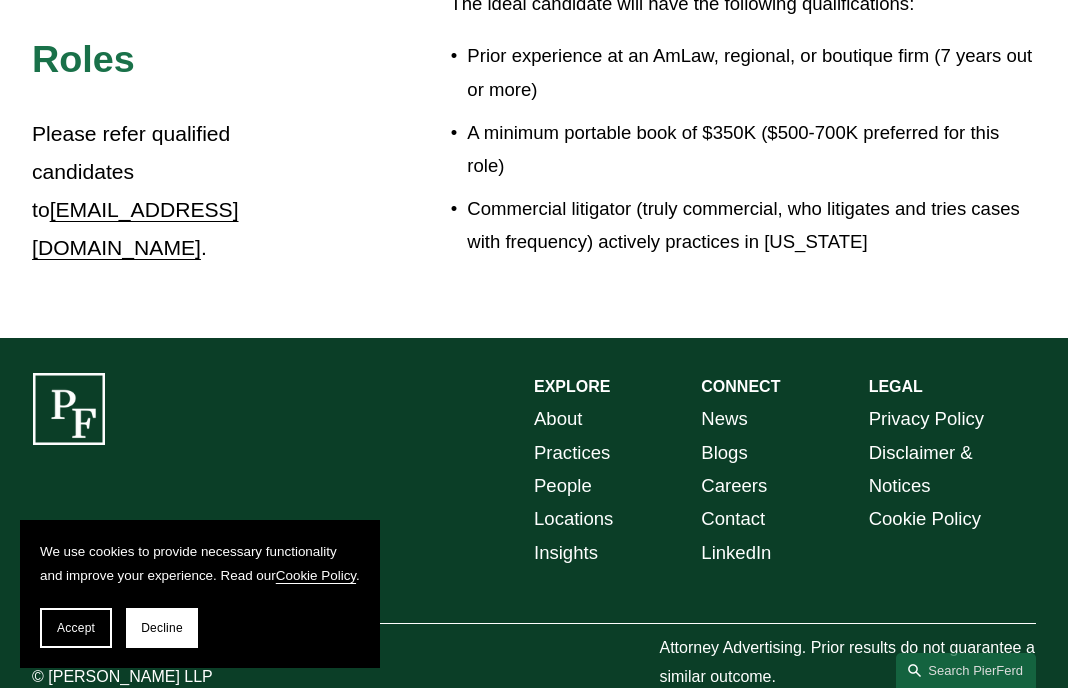 scroll, scrollTop: 3630, scrollLeft: 0, axis: vertical 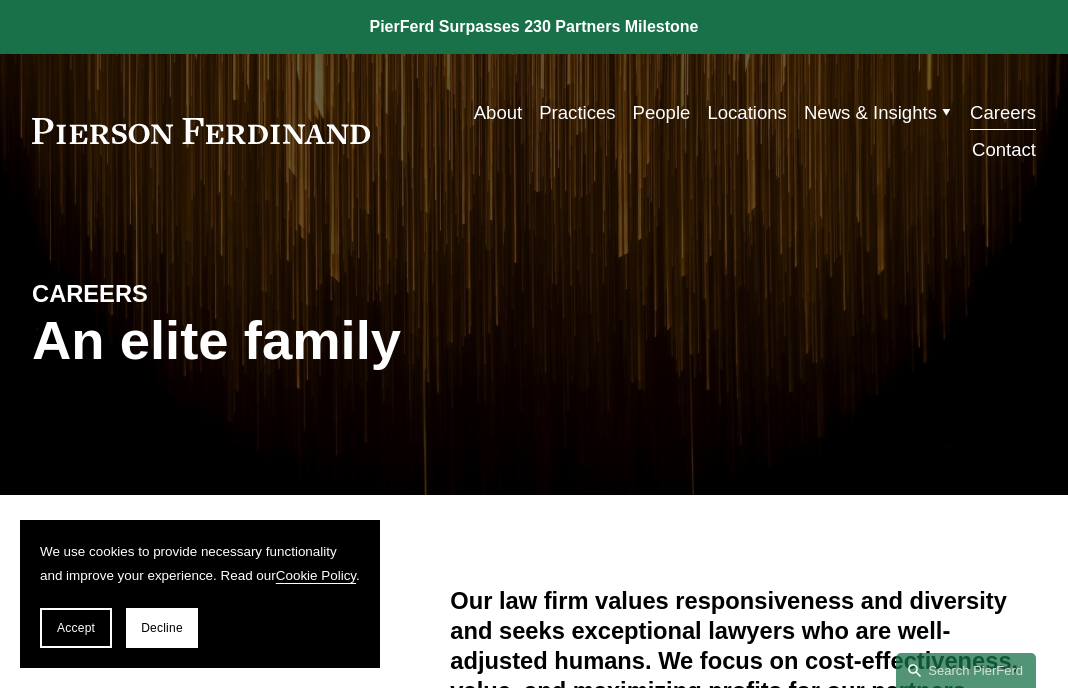 click on "People" at bounding box center [662, 112] 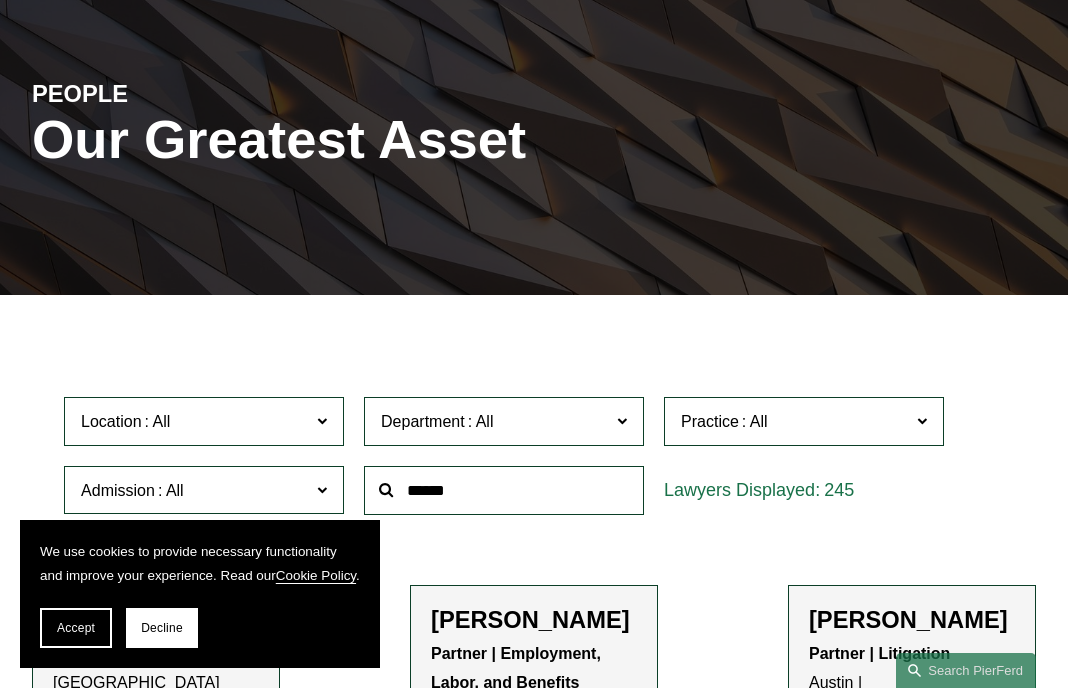 scroll, scrollTop: 300, scrollLeft: 0, axis: vertical 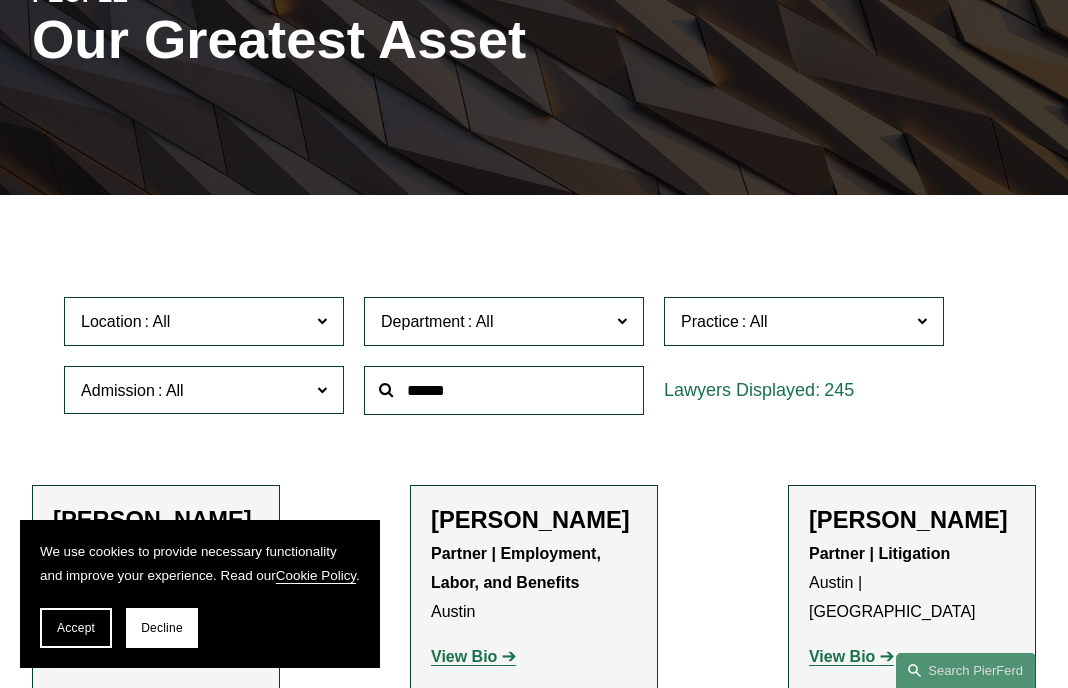 click 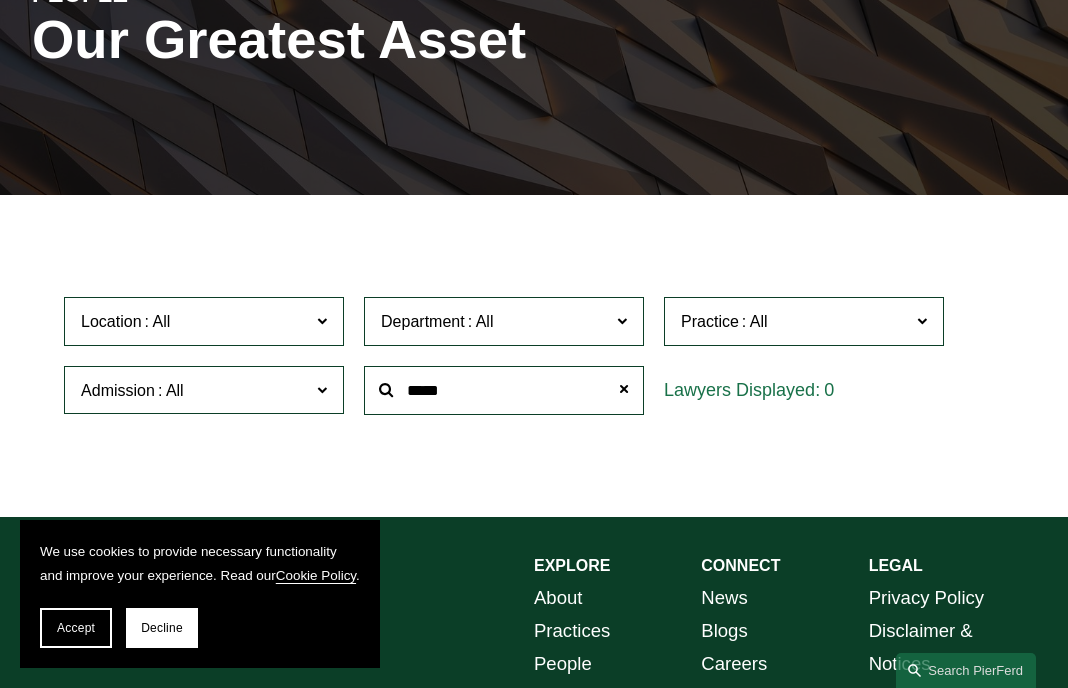 type on "*****" 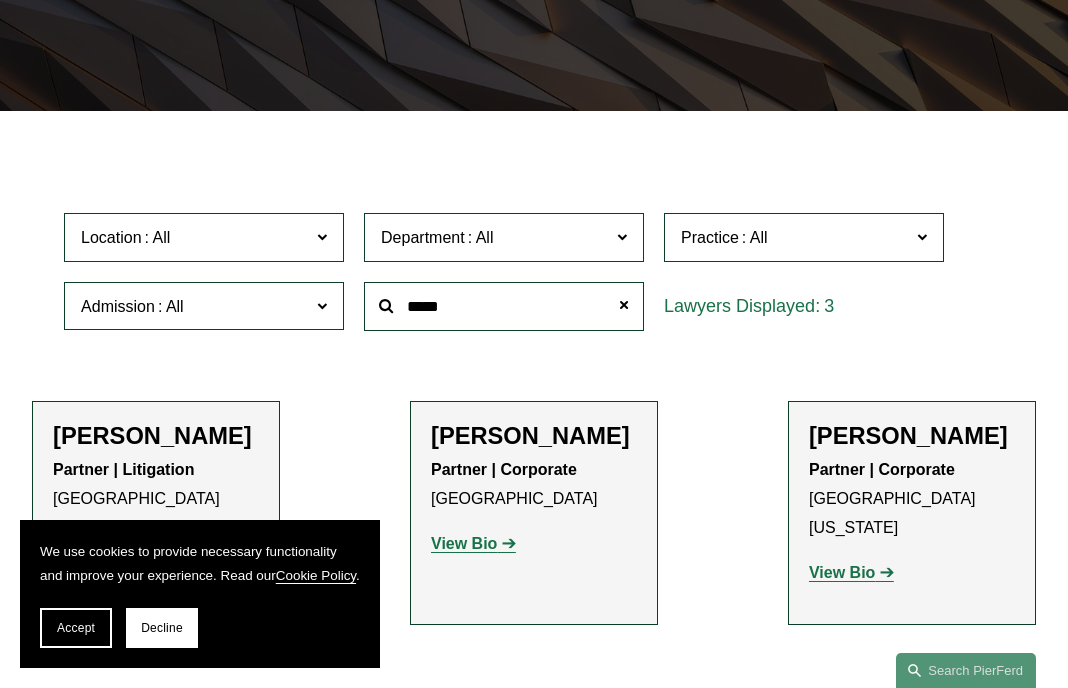 scroll, scrollTop: 500, scrollLeft: 0, axis: vertical 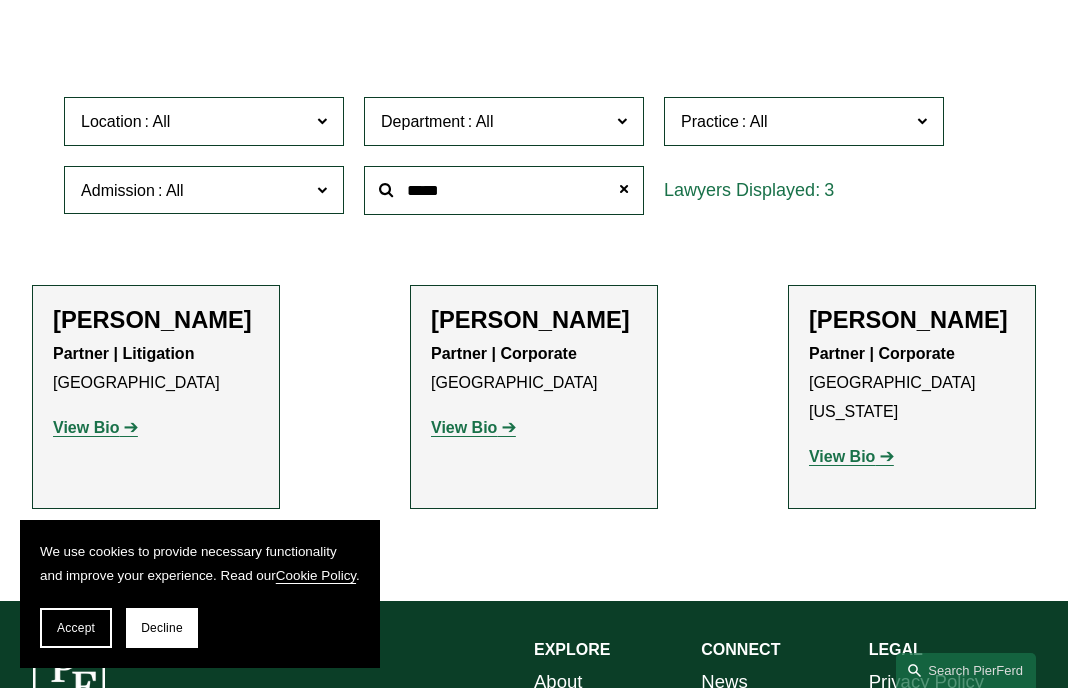 click on "View Bio" 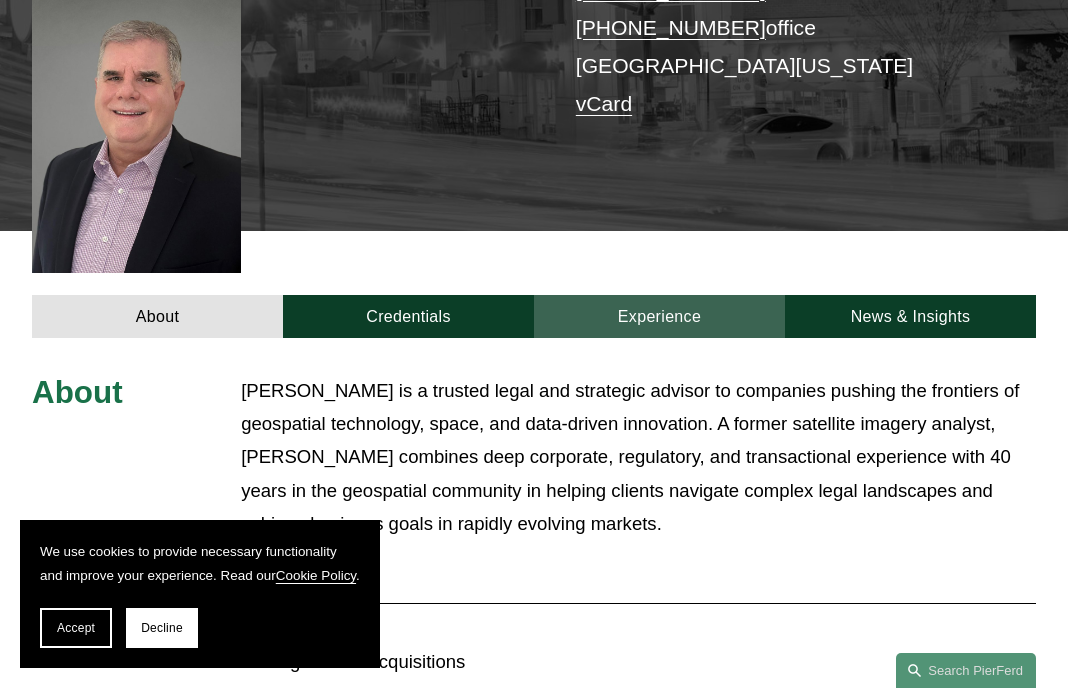 scroll, scrollTop: 300, scrollLeft: 0, axis: vertical 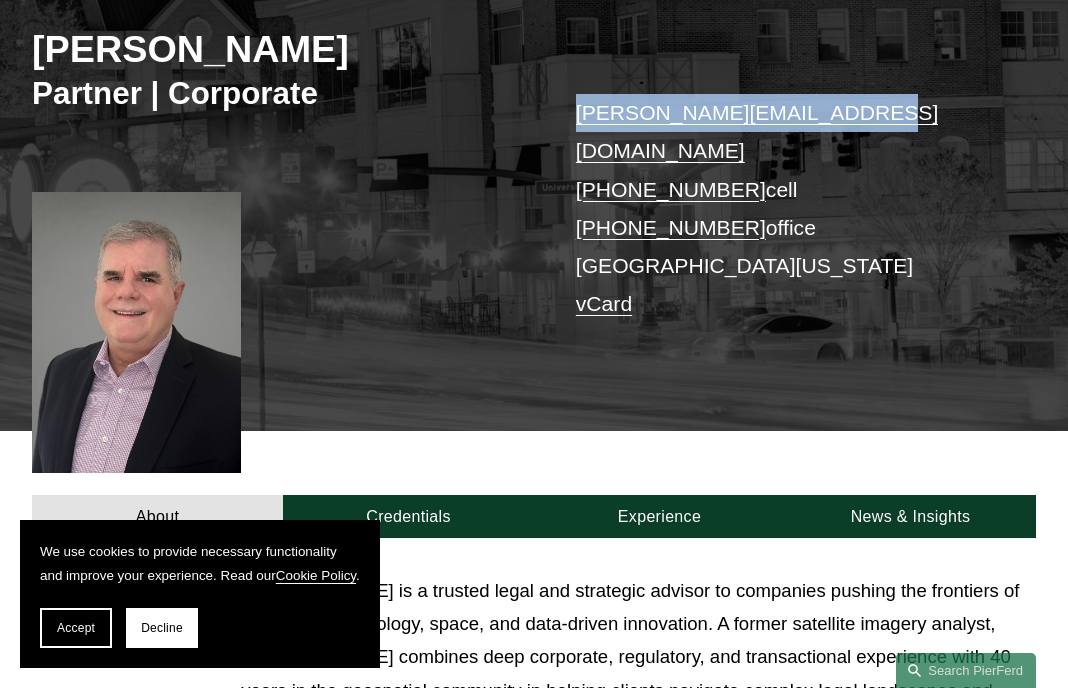 drag, startPoint x: 868, startPoint y: 117, endPoint x: 558, endPoint y: 117, distance: 310 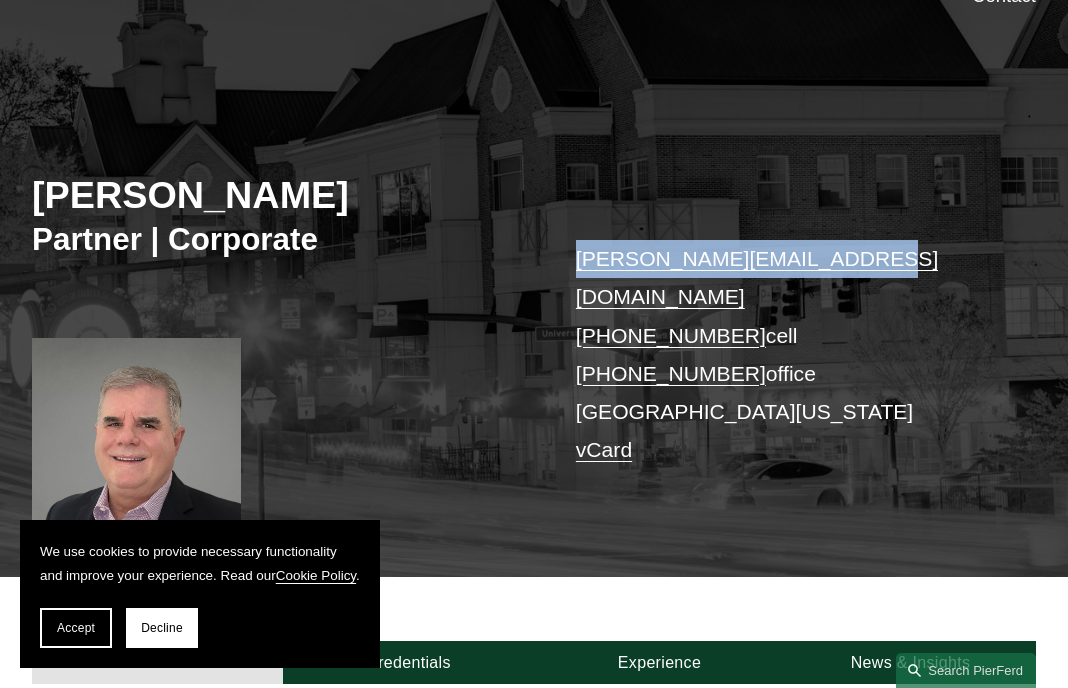 scroll, scrollTop: 0, scrollLeft: 0, axis: both 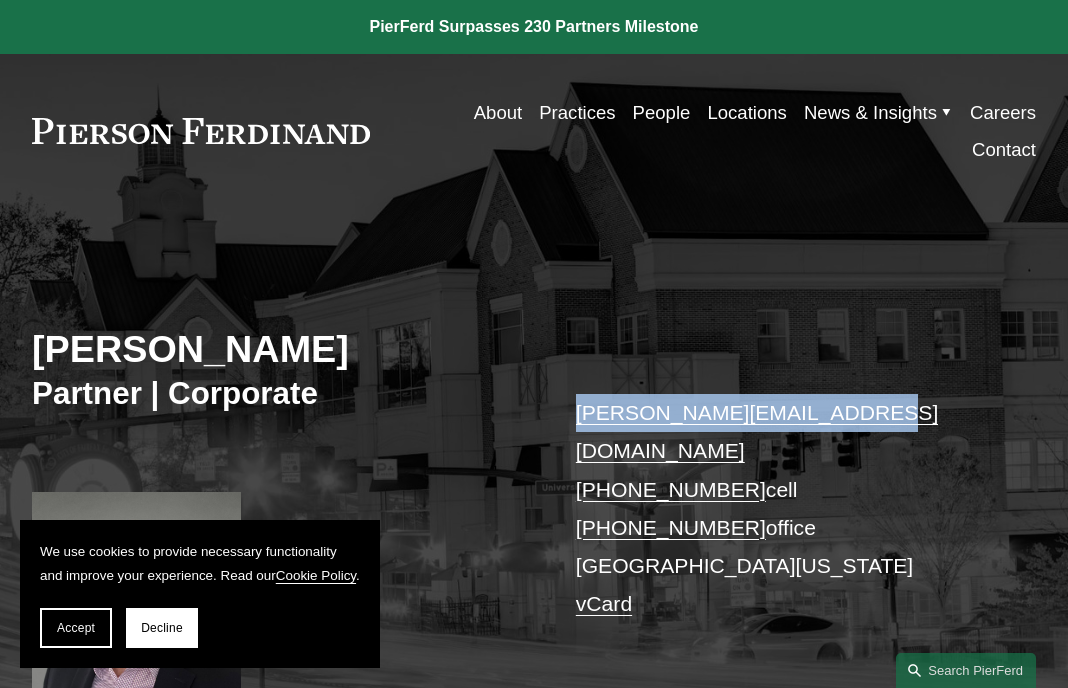click on "Locations" at bounding box center (746, 112) 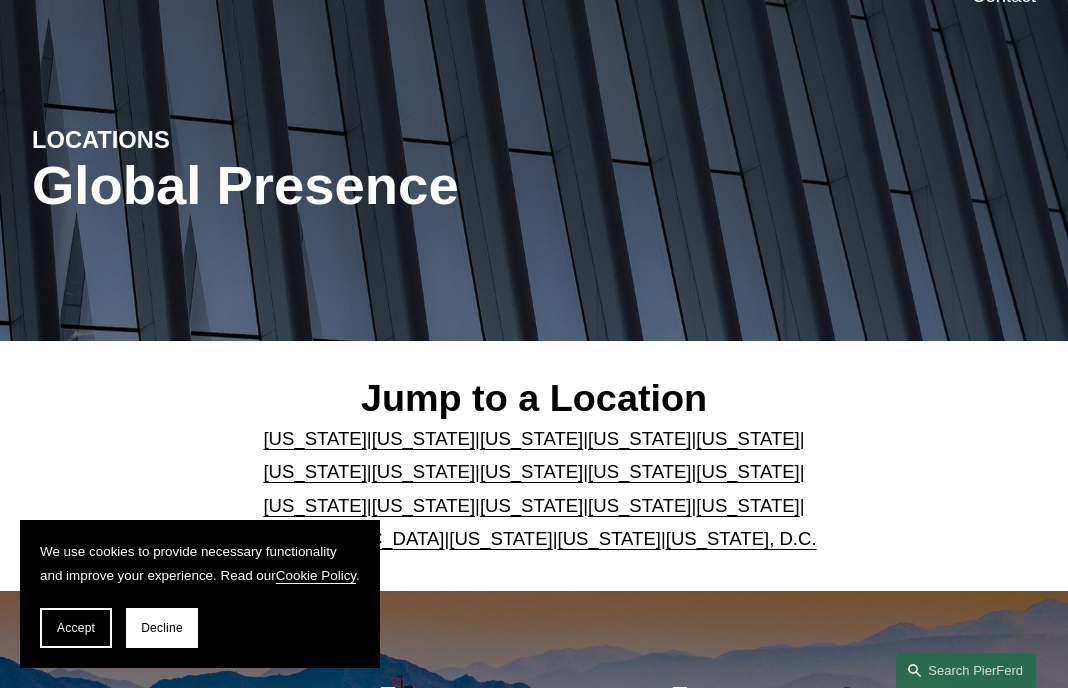 scroll, scrollTop: 300, scrollLeft: 0, axis: vertical 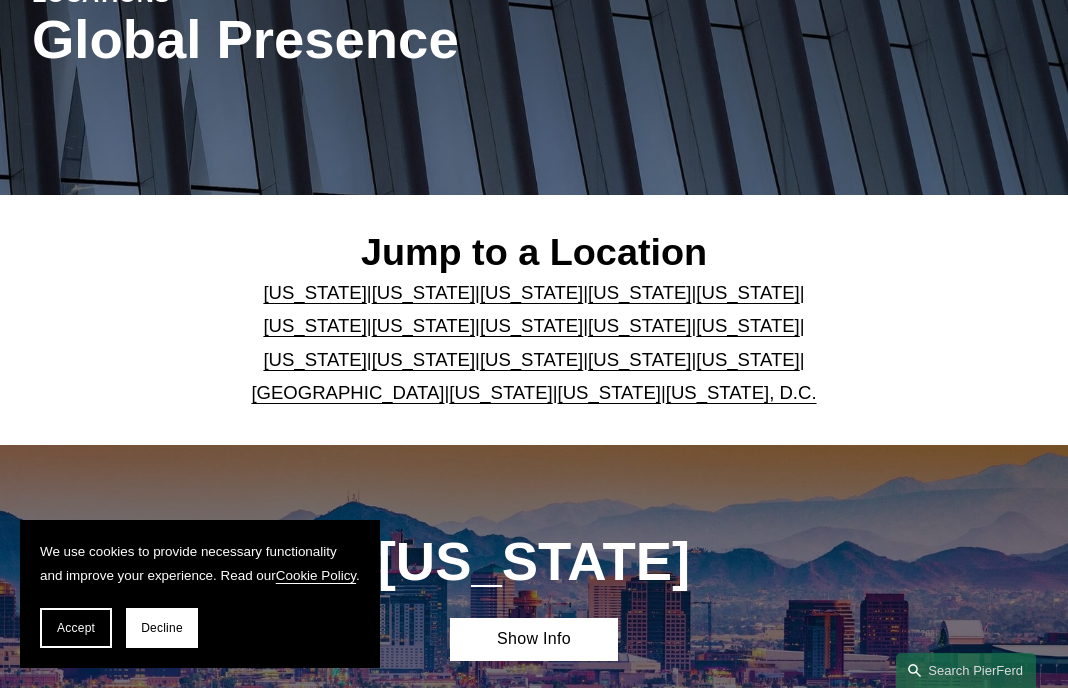 click on "[US_STATE], D.C." at bounding box center (741, 392) 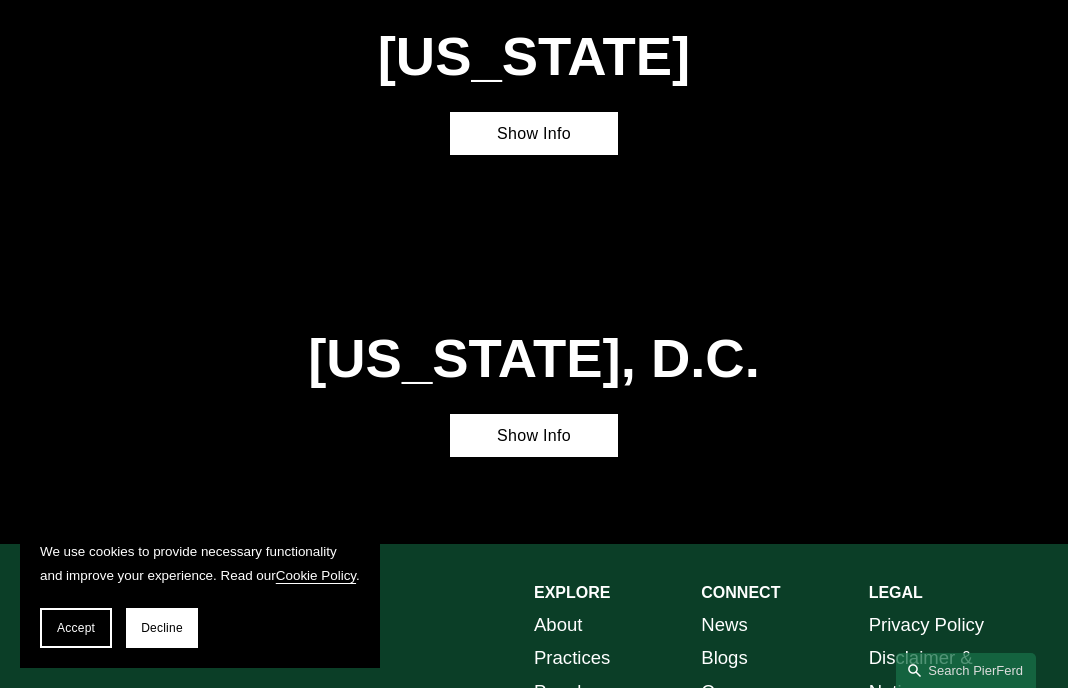 scroll, scrollTop: 6266, scrollLeft: 0, axis: vertical 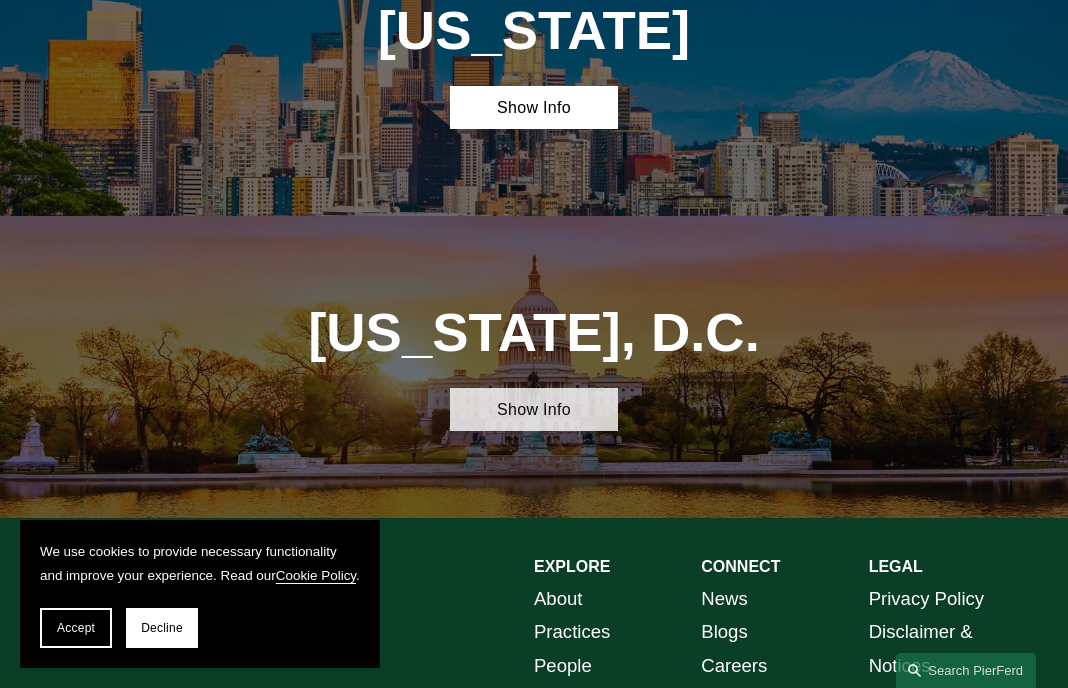 click on "Show Info" at bounding box center (533, 409) 